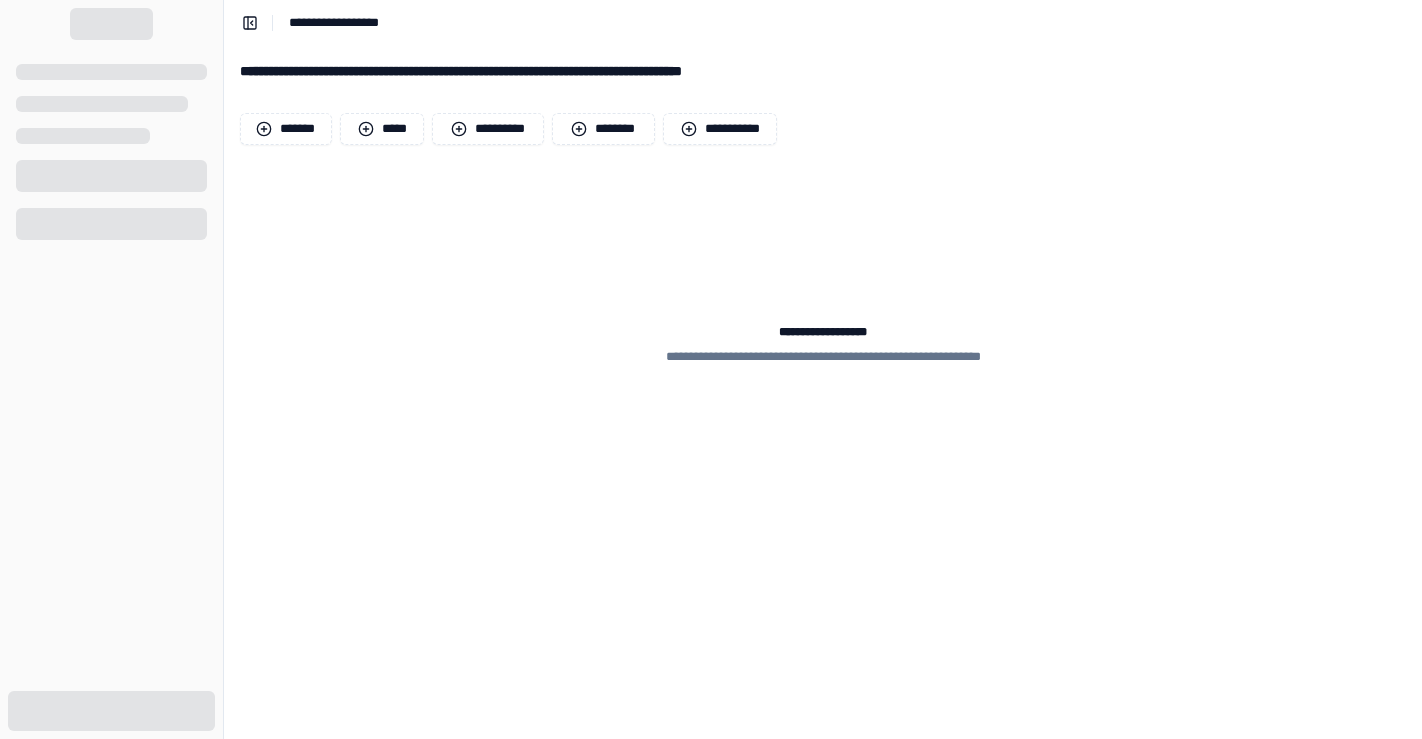 scroll, scrollTop: 0, scrollLeft: 0, axis: both 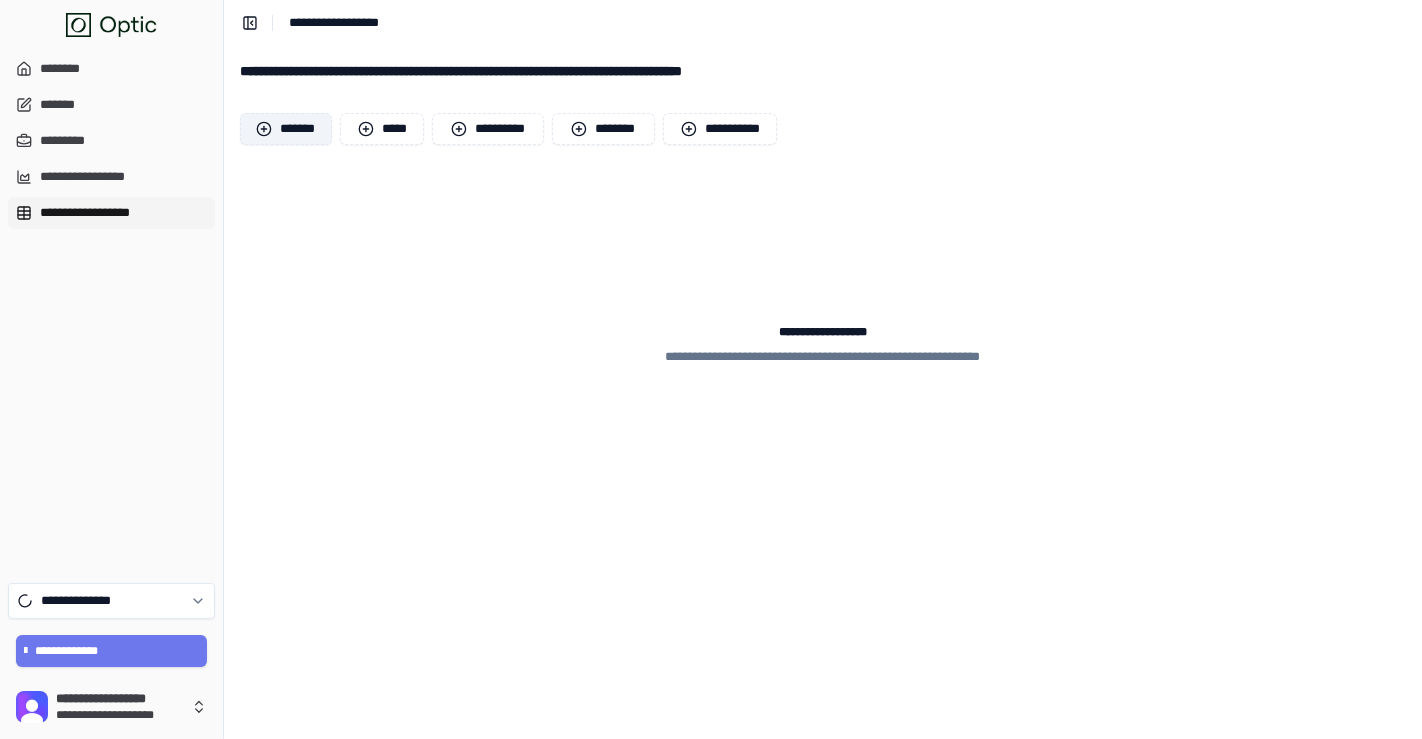 click on "*******" at bounding box center (286, 129) 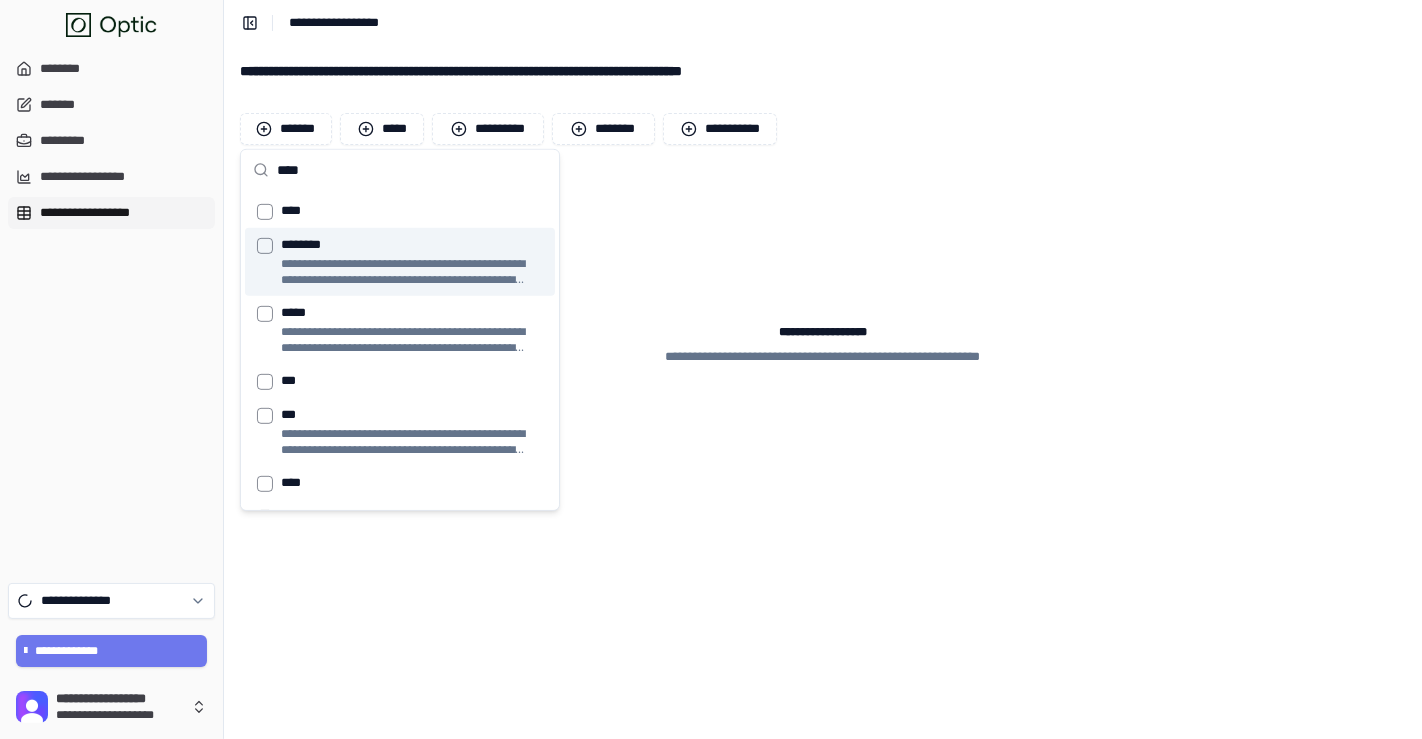 type on "****" 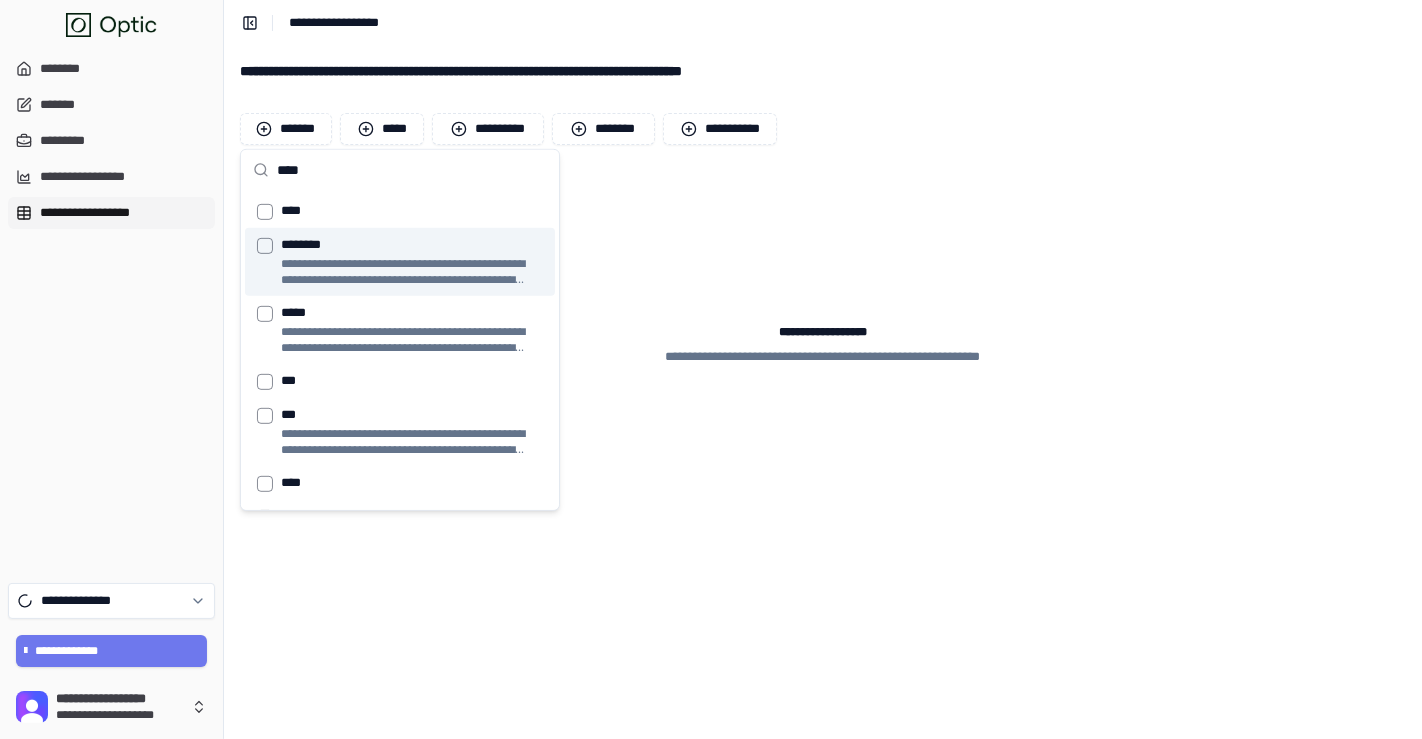 click at bounding box center [404, 272] 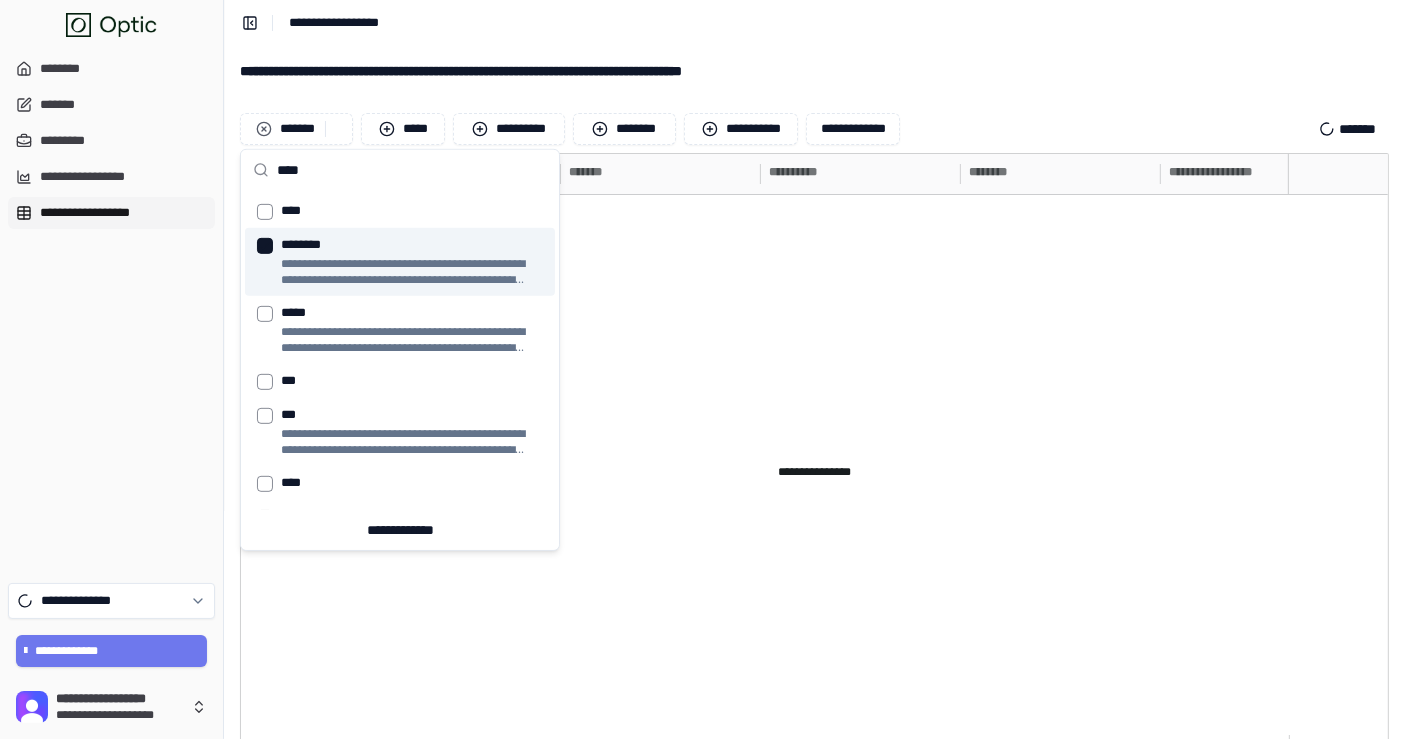 click at bounding box center (764, 465) 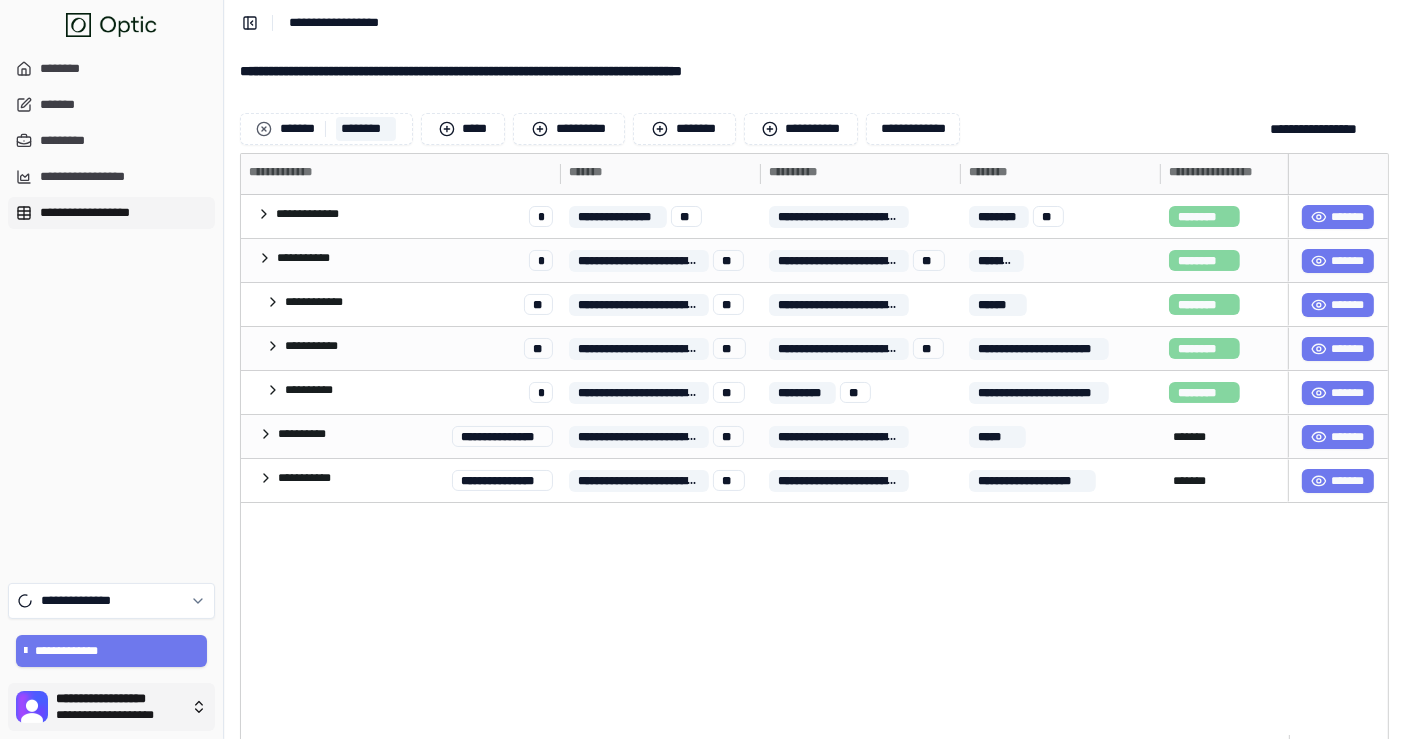 click on "**********" at bounding box center (702, 386) 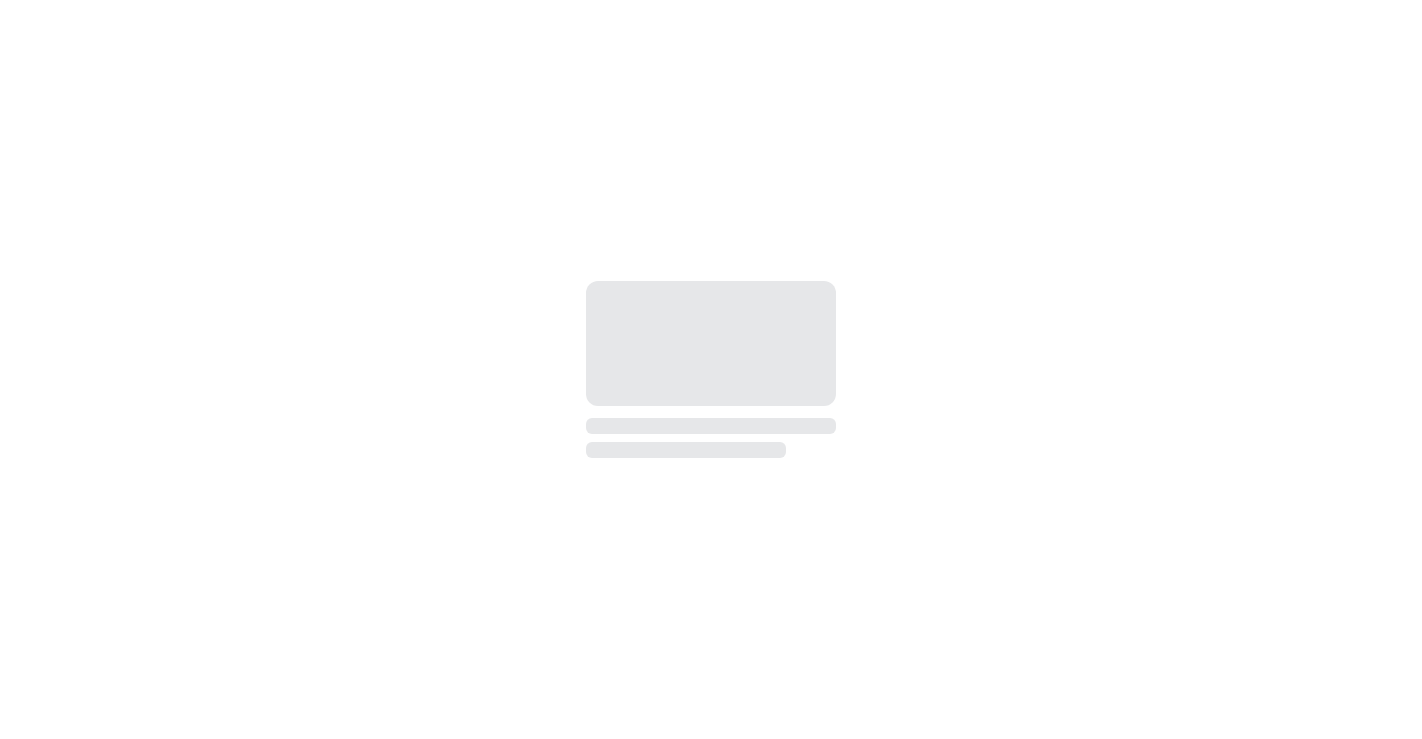 scroll, scrollTop: 0, scrollLeft: 0, axis: both 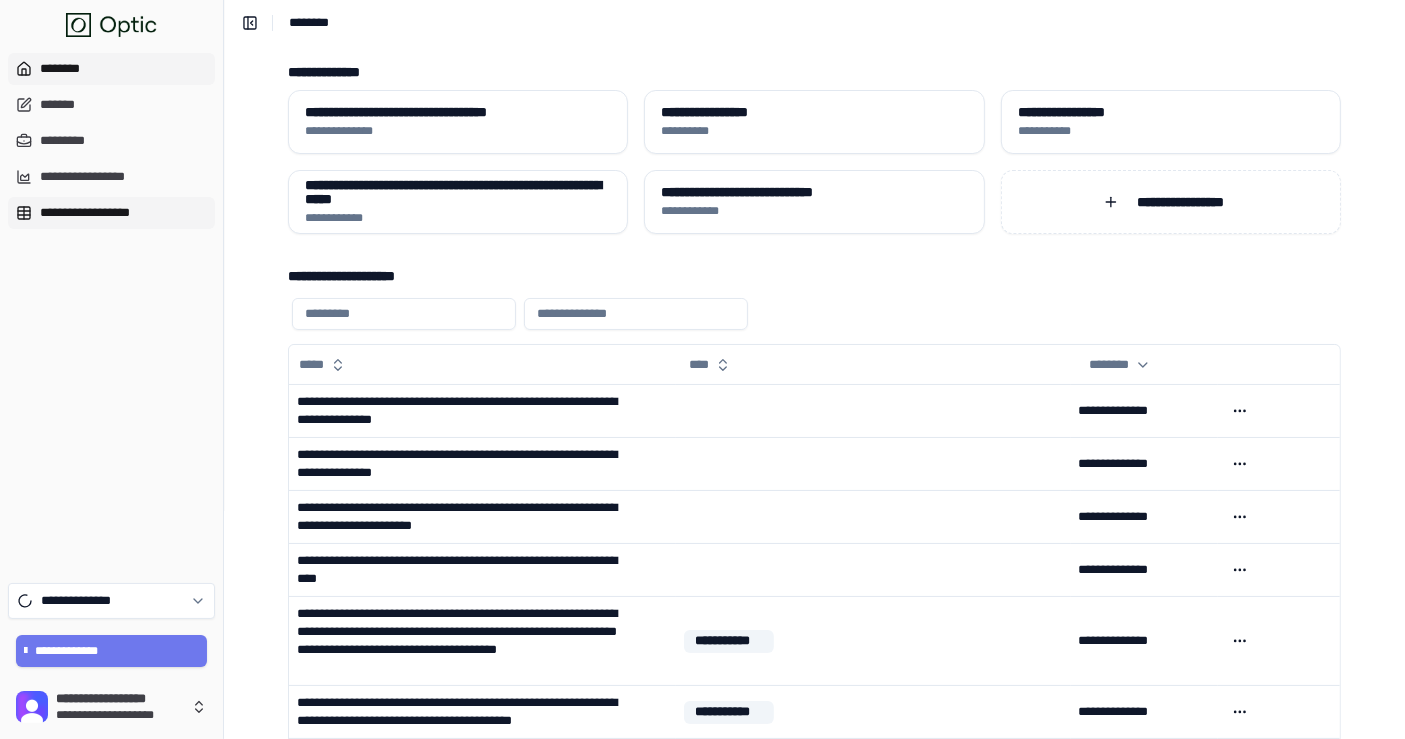 click on "**********" at bounding box center [111, 213] 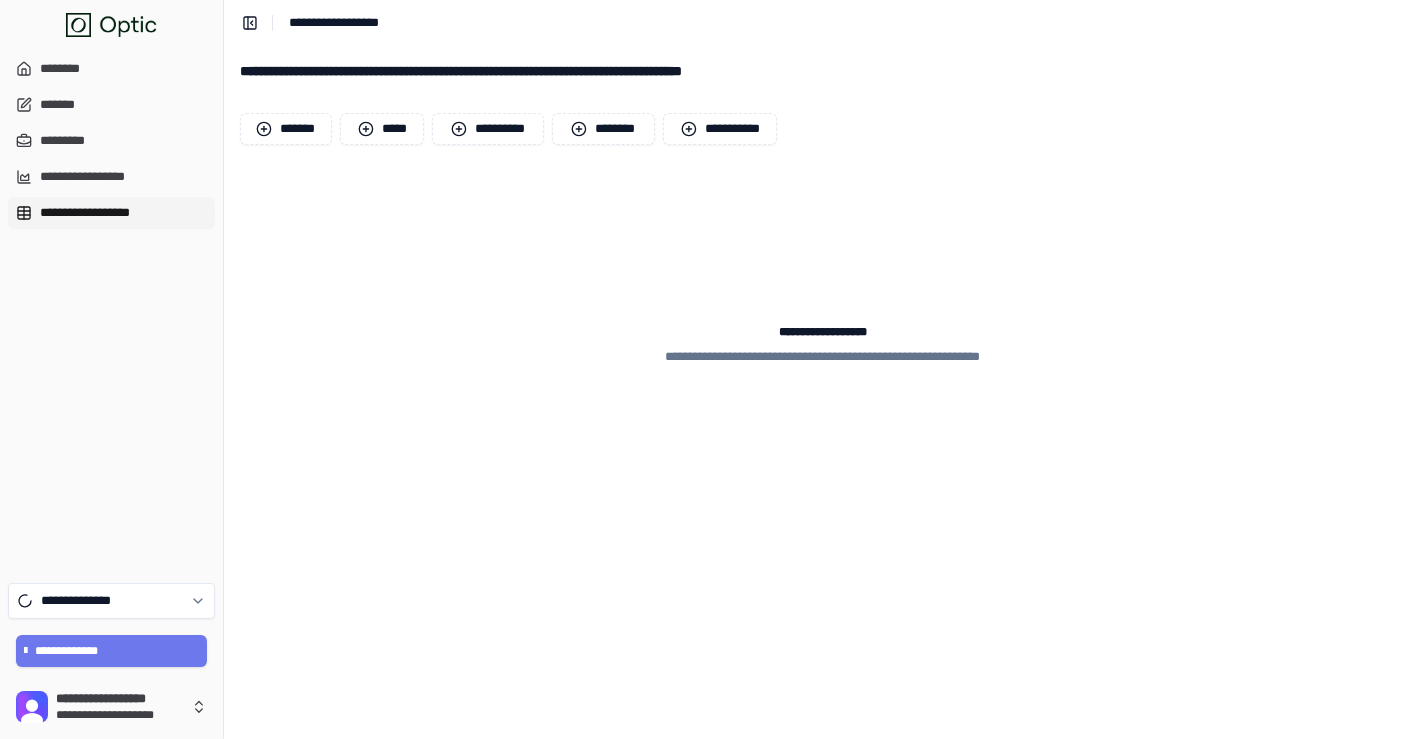 click on "**********" at bounding box center [823, 299] 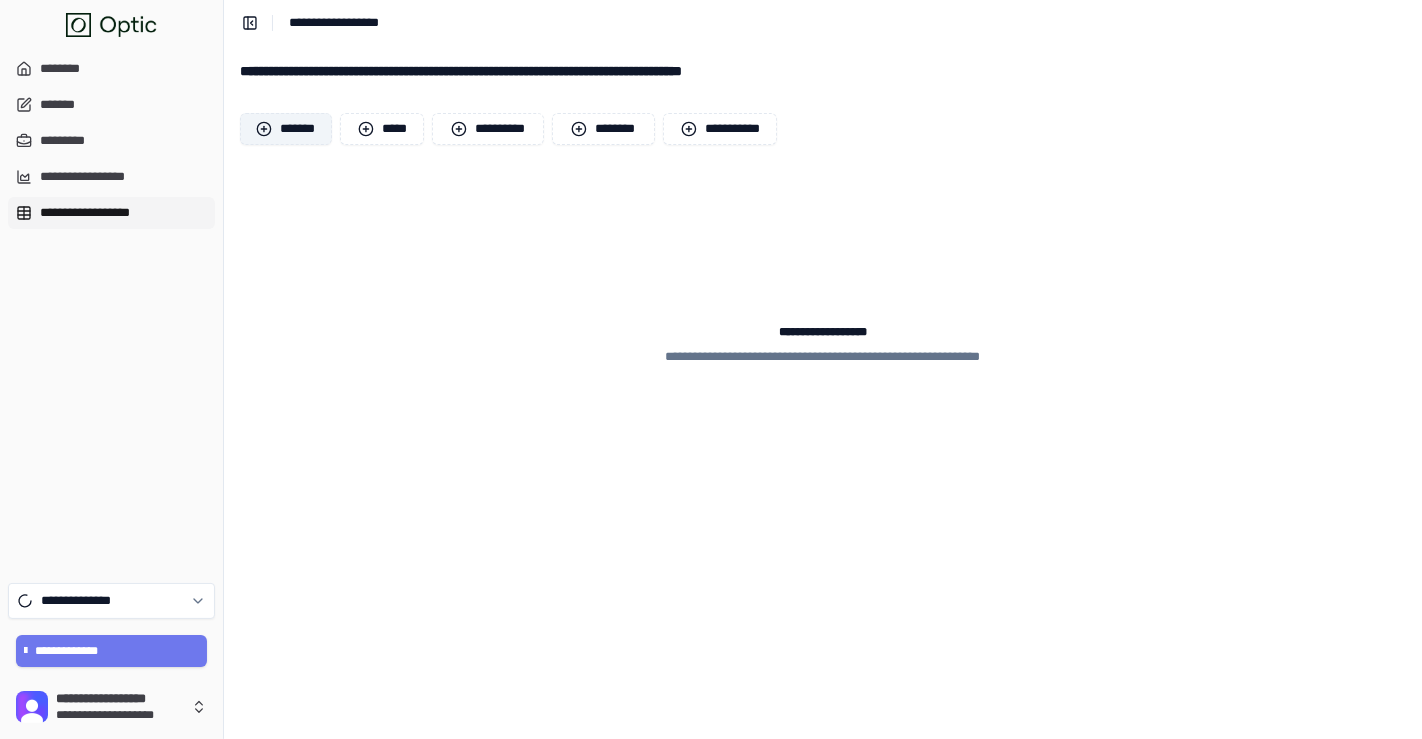 click on "*******" at bounding box center (286, 129) 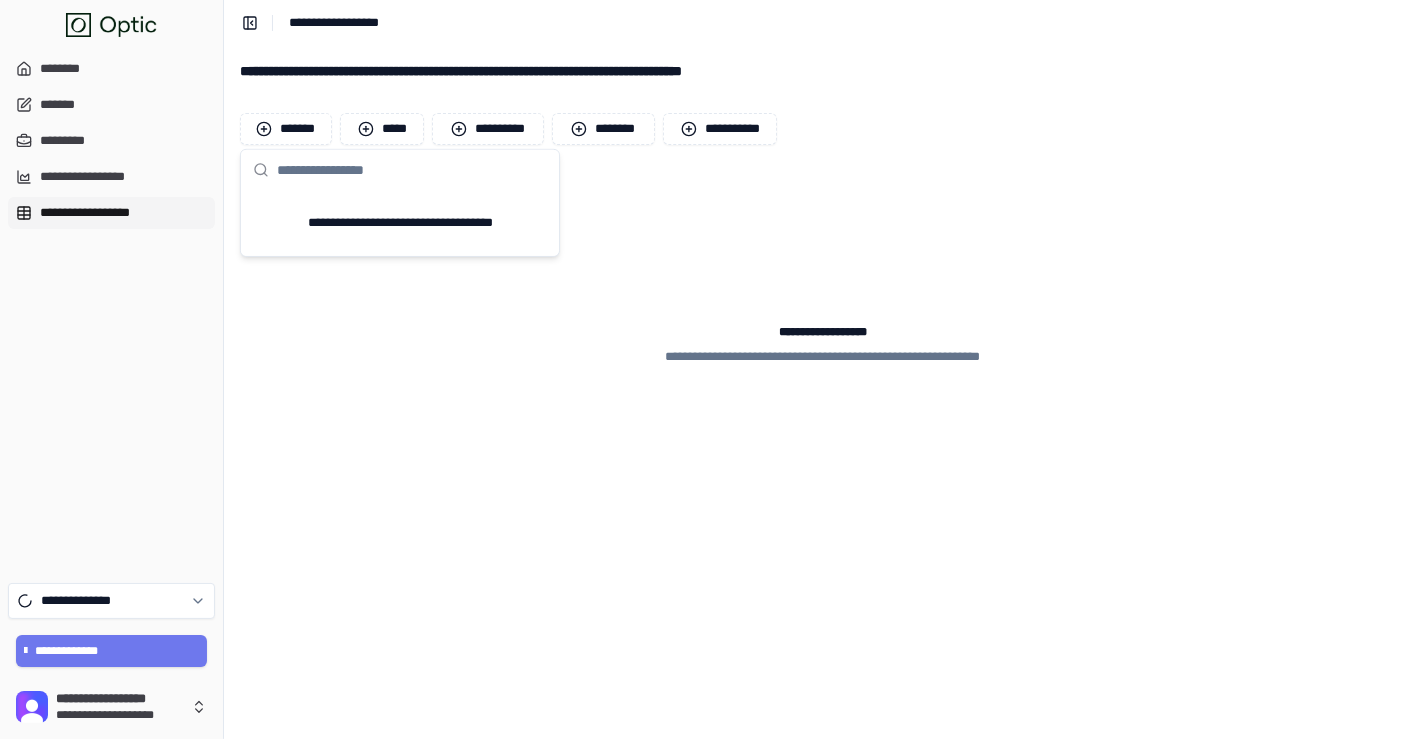 click at bounding box center [412, 170] 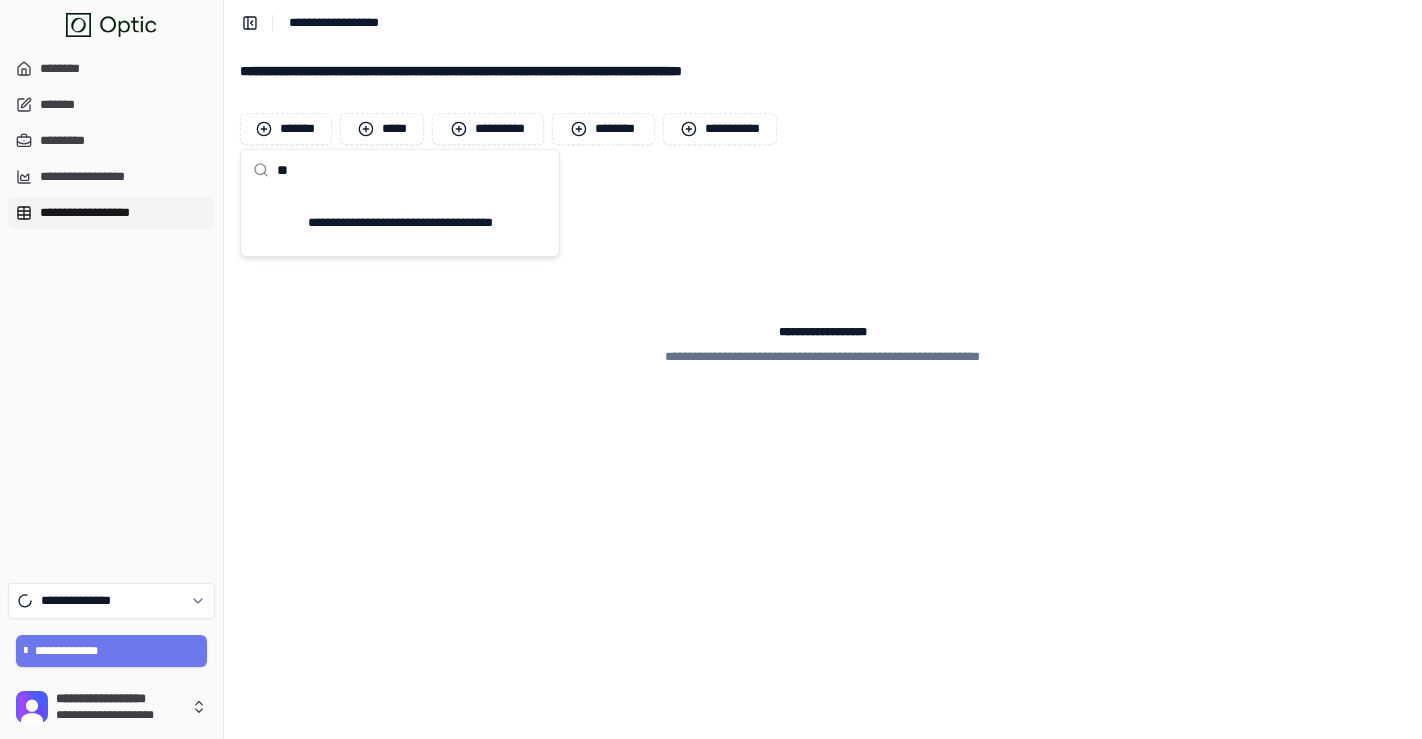 type on "*" 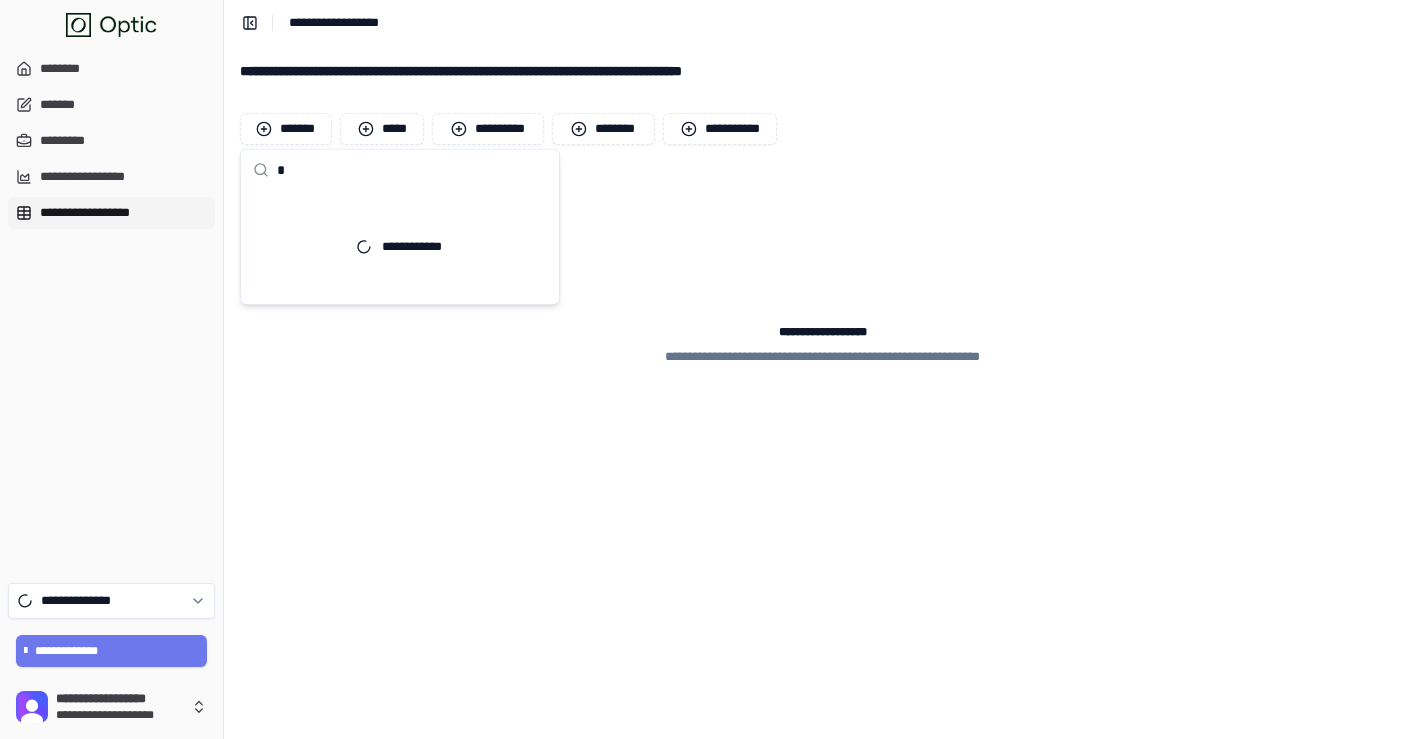 type 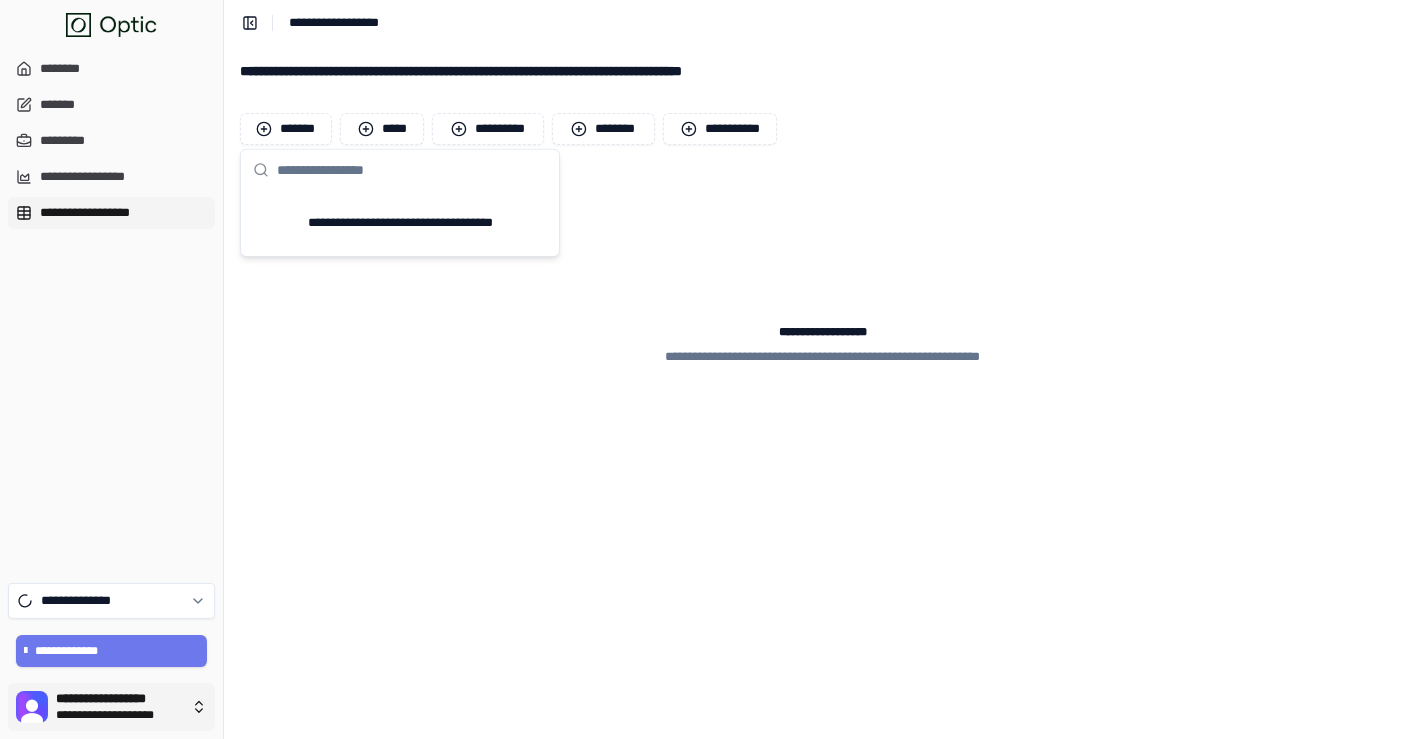 click on "**********" at bounding box center (711, 369) 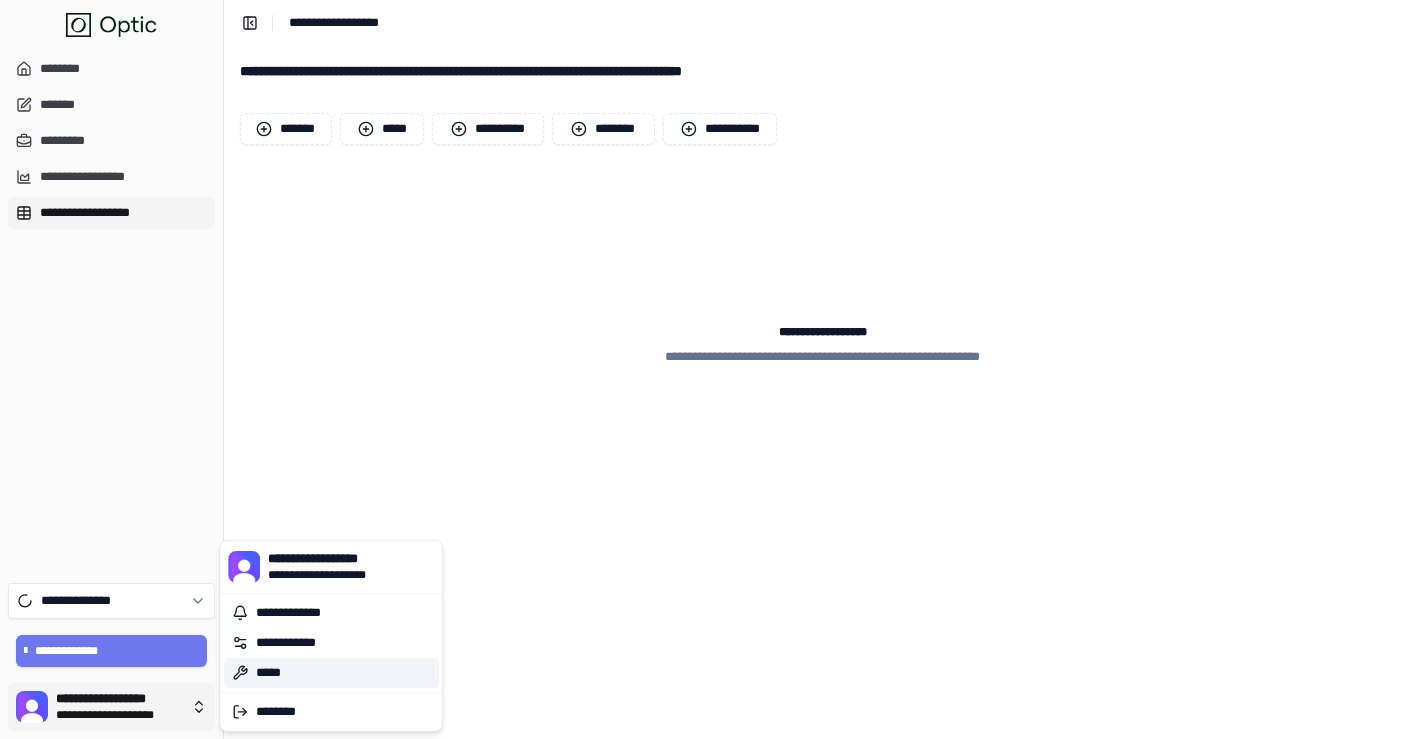 click on "*****" at bounding box center [331, 673] 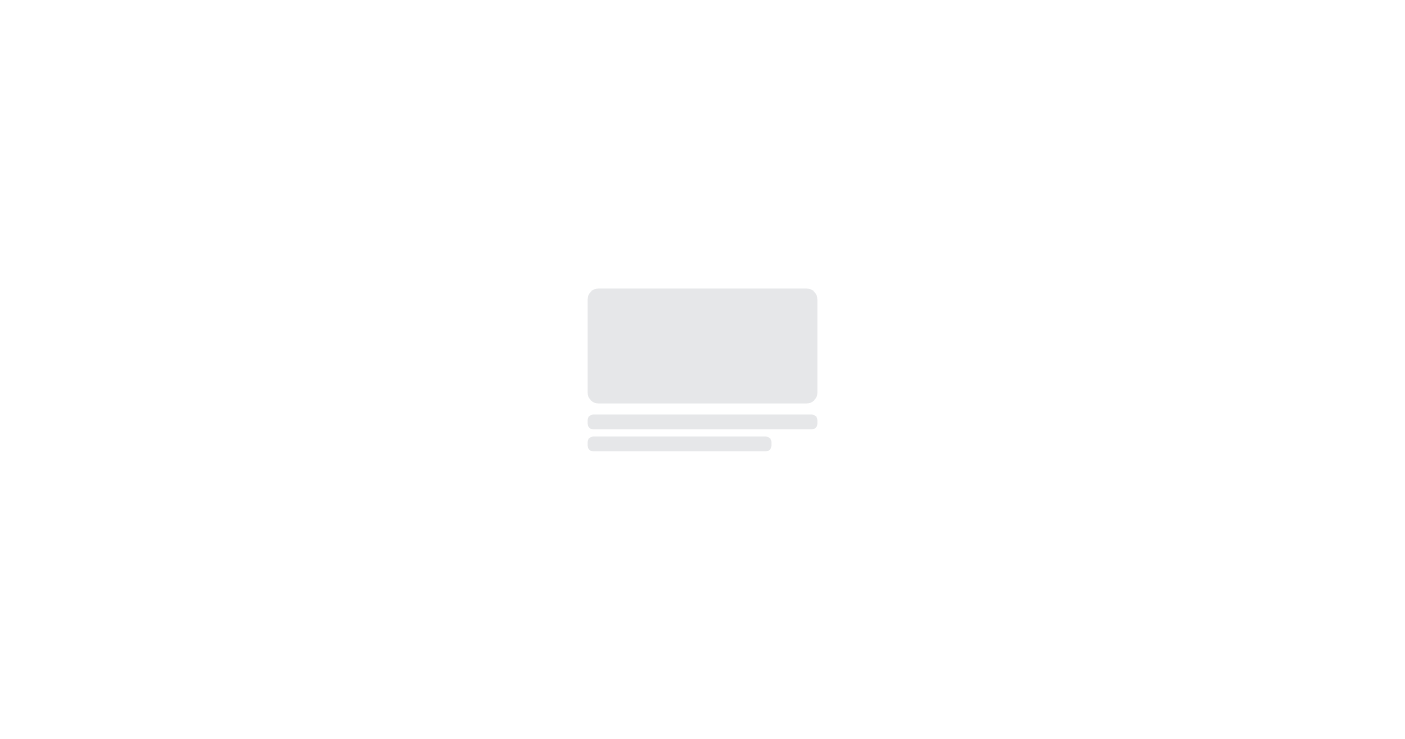 scroll, scrollTop: 0, scrollLeft: 0, axis: both 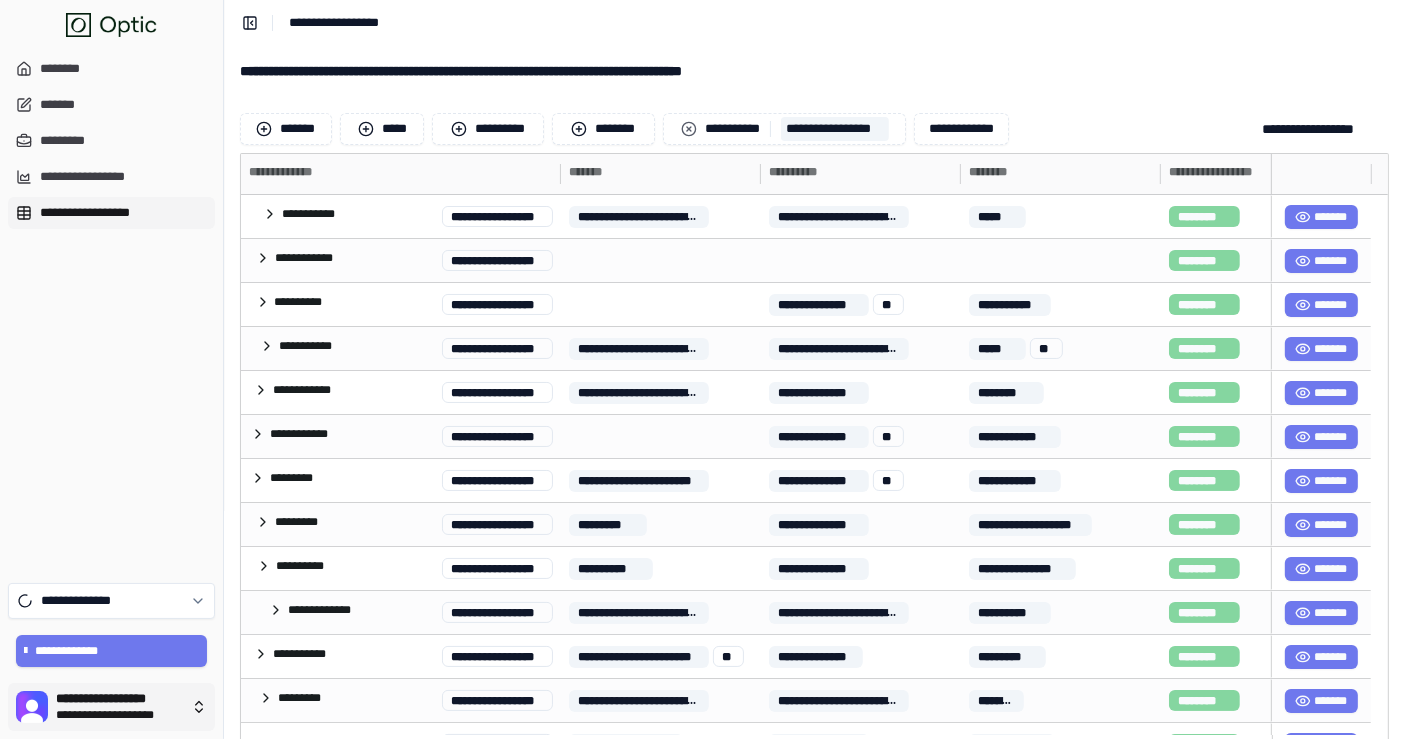 click on "**********" at bounding box center (702, 386) 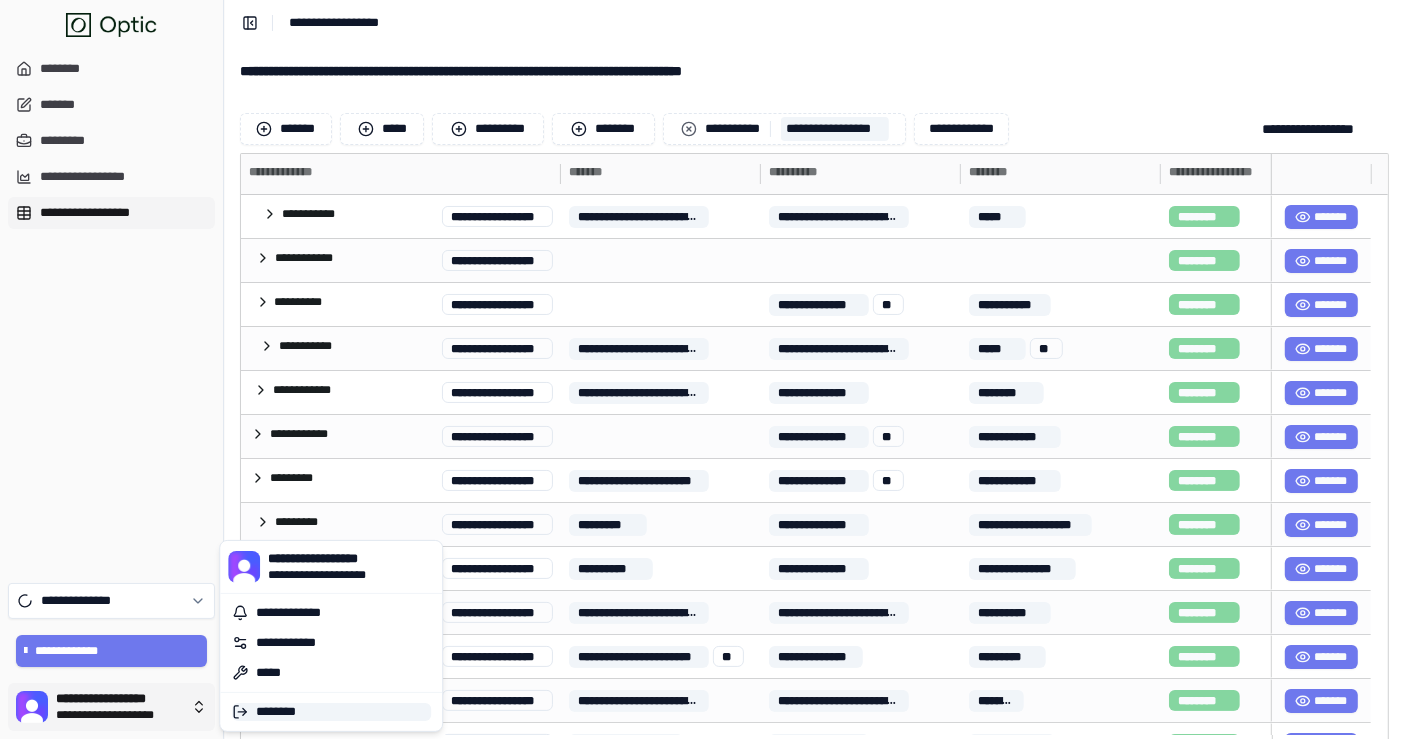 click on "********" at bounding box center (331, 712) 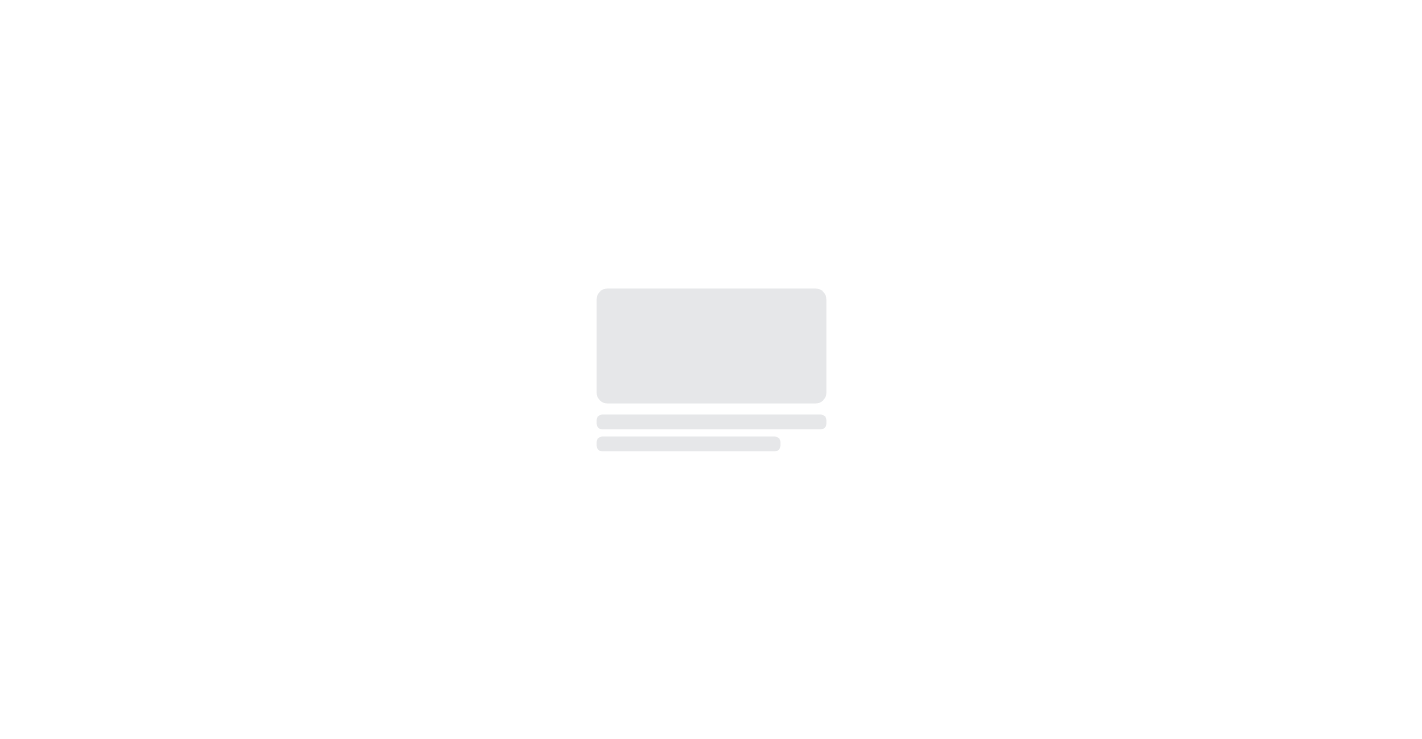 scroll, scrollTop: 0, scrollLeft: 0, axis: both 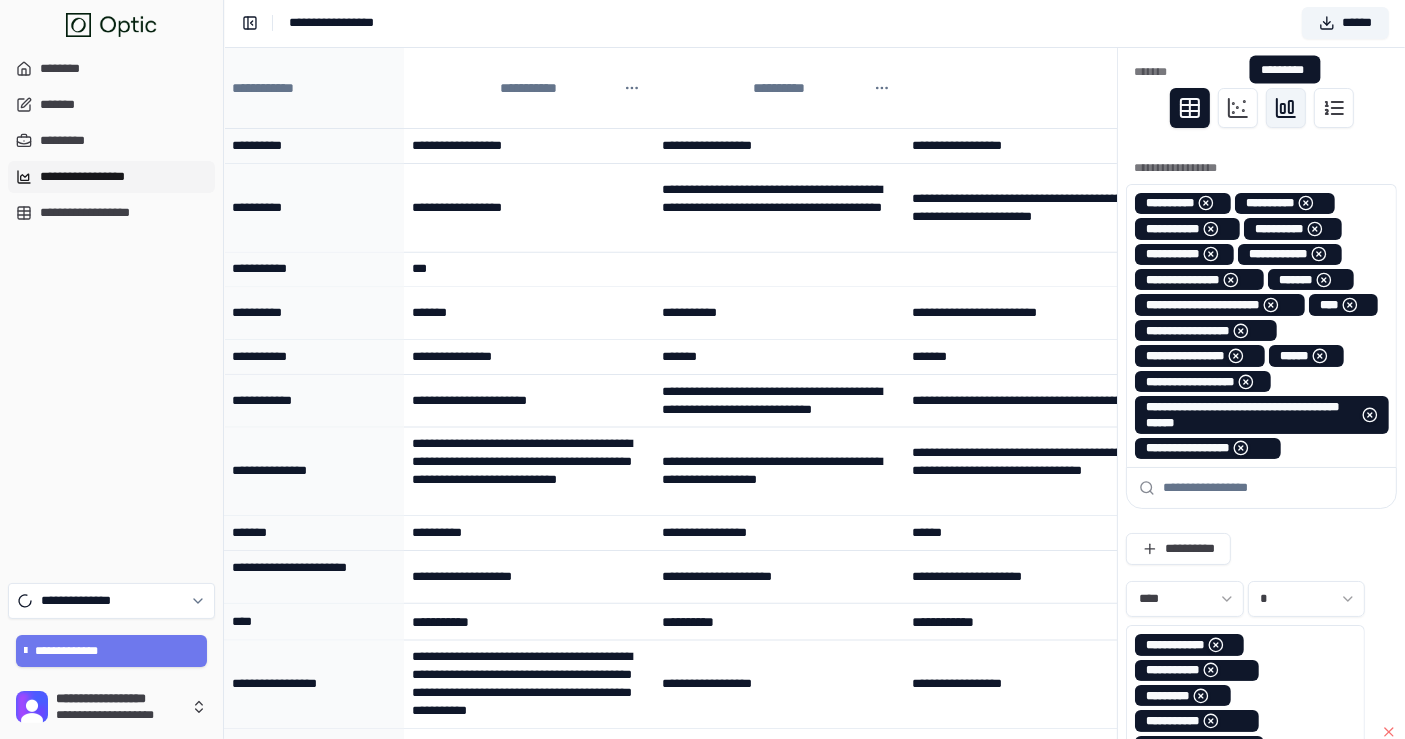 click at bounding box center [1286, 108] 